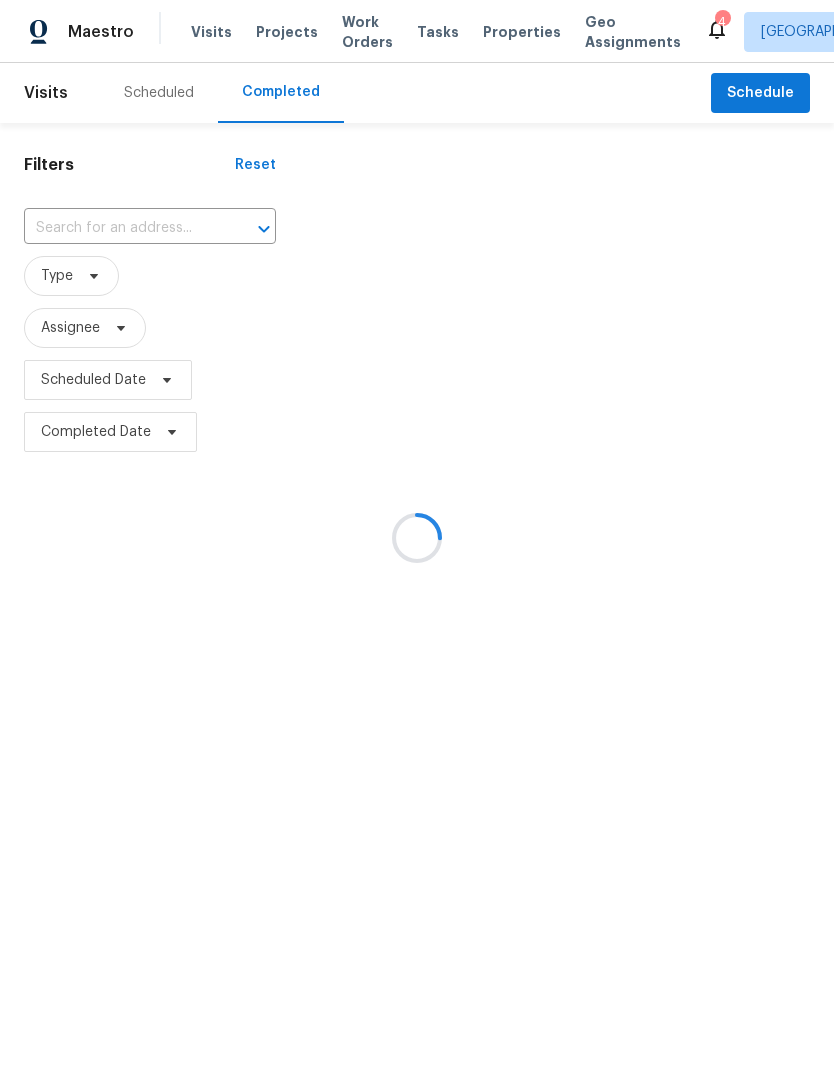 scroll, scrollTop: 0, scrollLeft: 0, axis: both 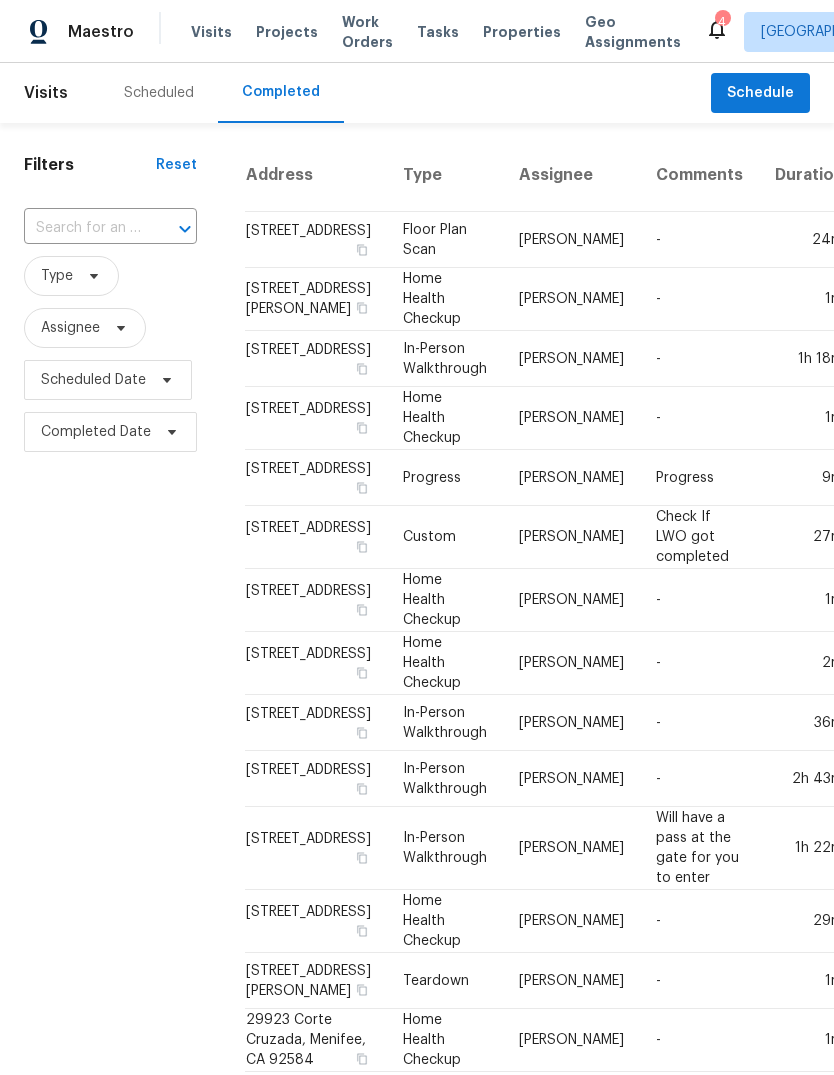 click on "Scheduled" at bounding box center [159, 93] 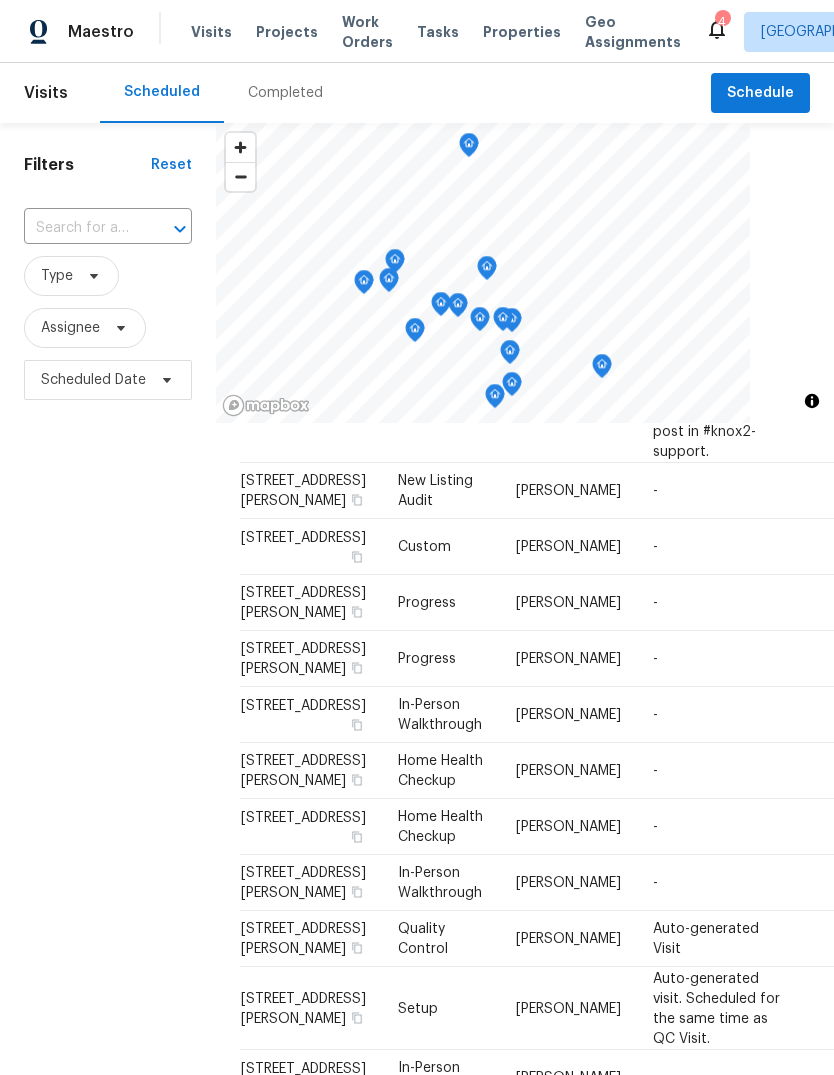 scroll, scrollTop: 524, scrollLeft: 0, axis: vertical 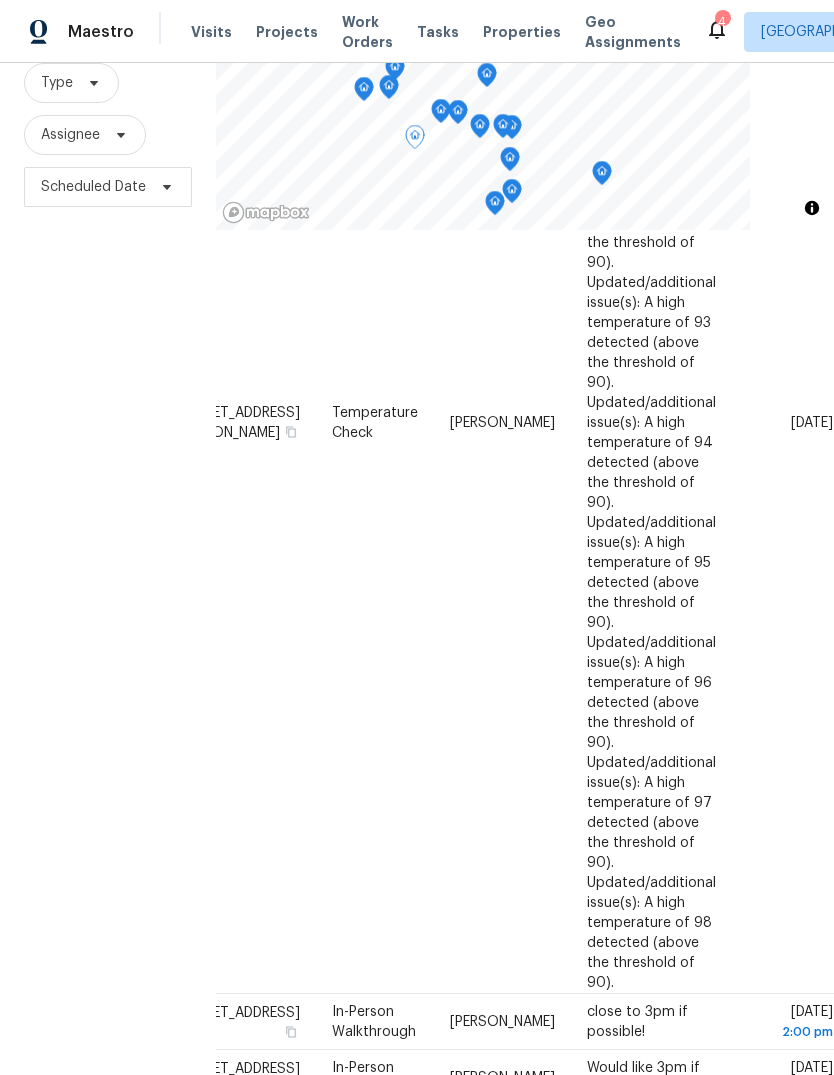 click 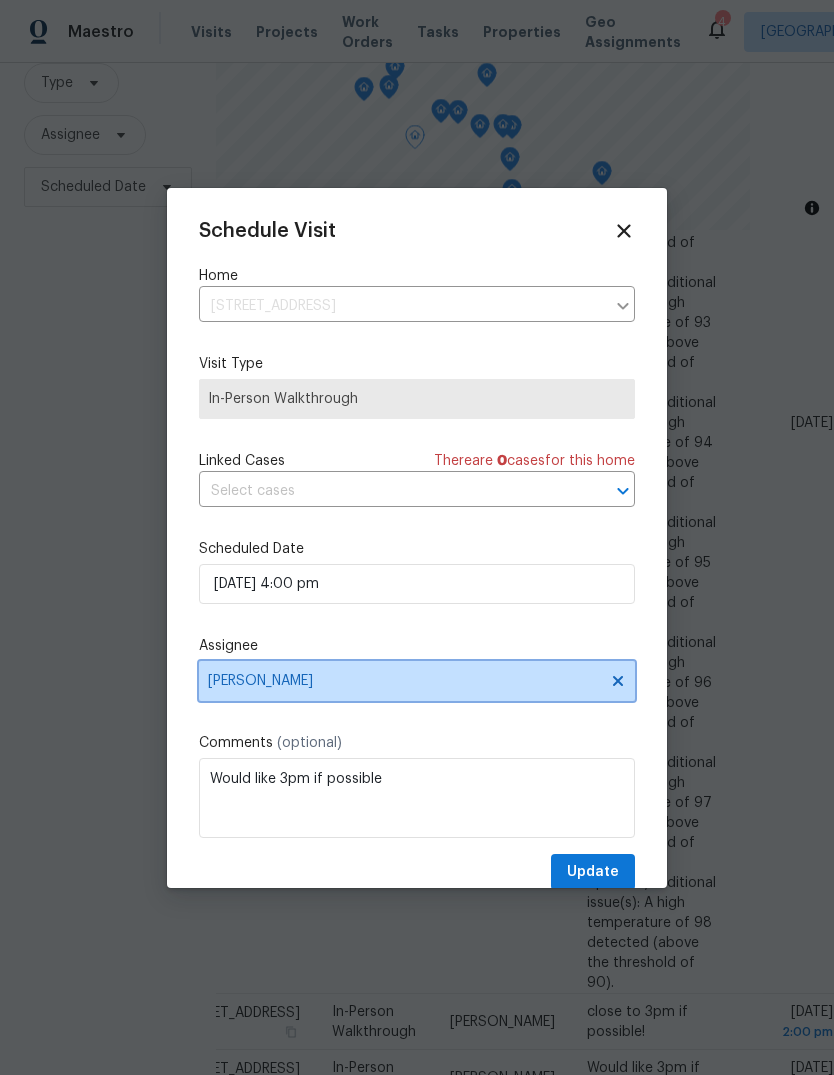 click on "[PERSON_NAME]" at bounding box center [404, 681] 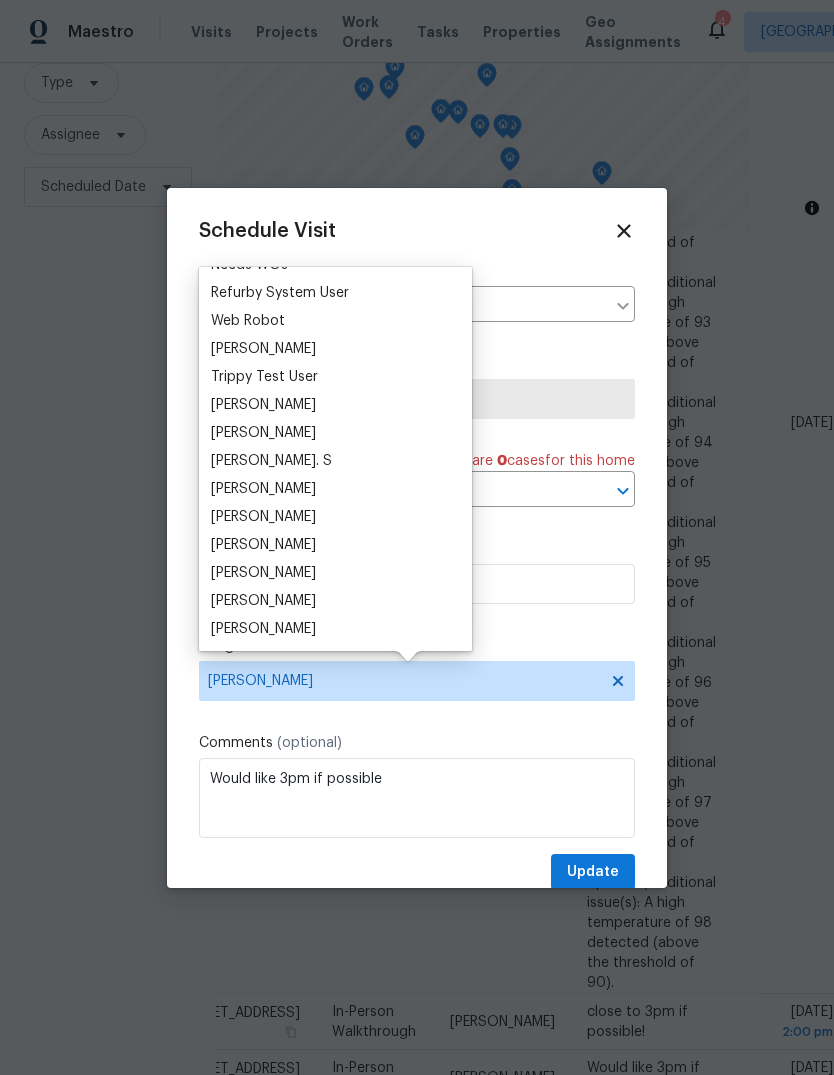 scroll, scrollTop: 1784, scrollLeft: 0, axis: vertical 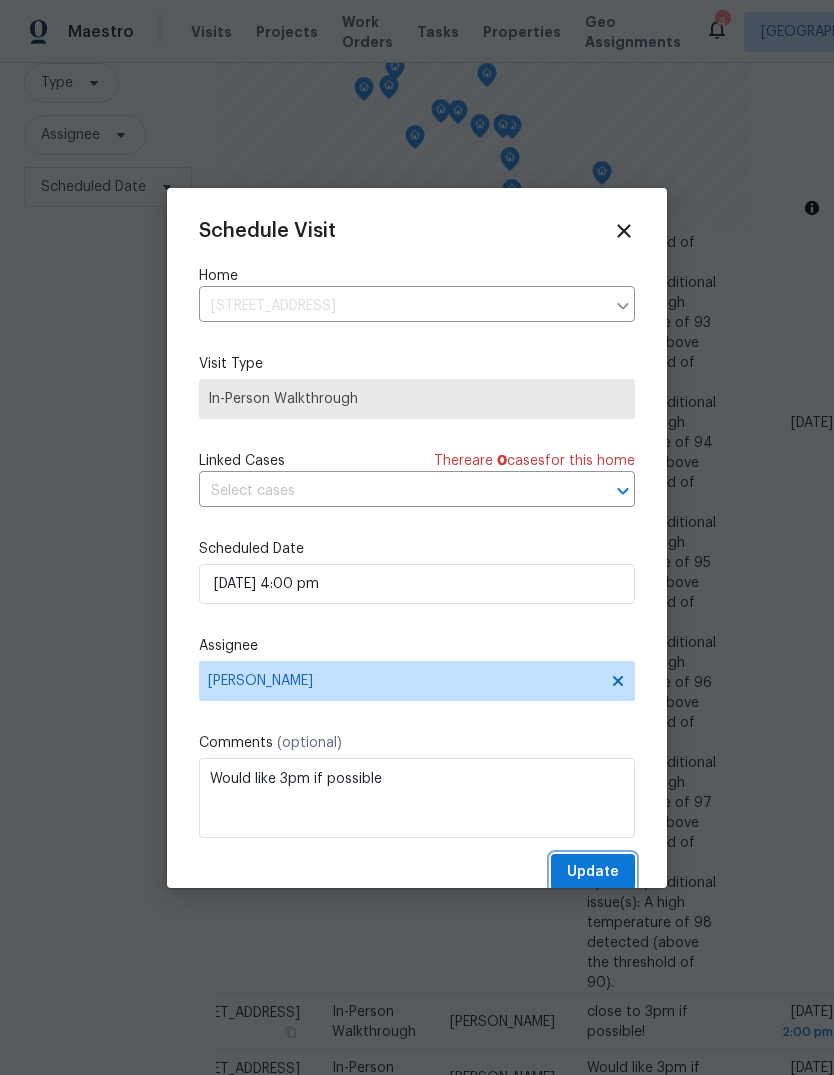 click on "Update" at bounding box center [593, 872] 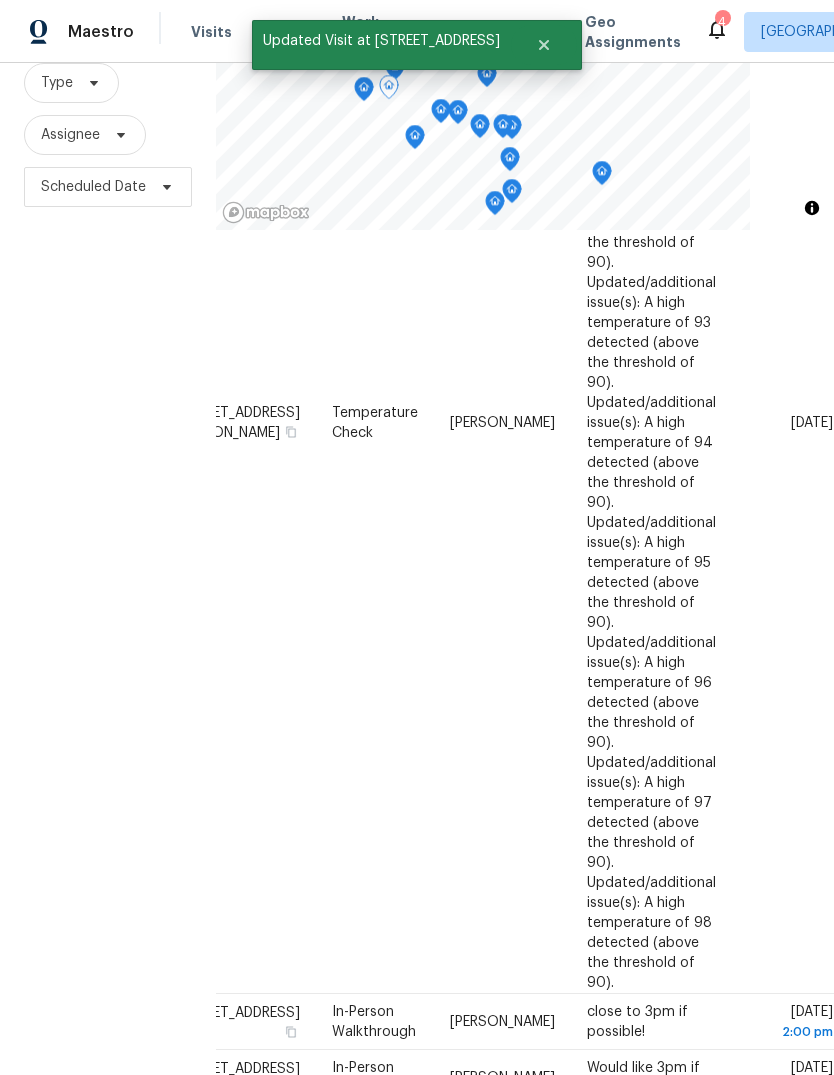 click 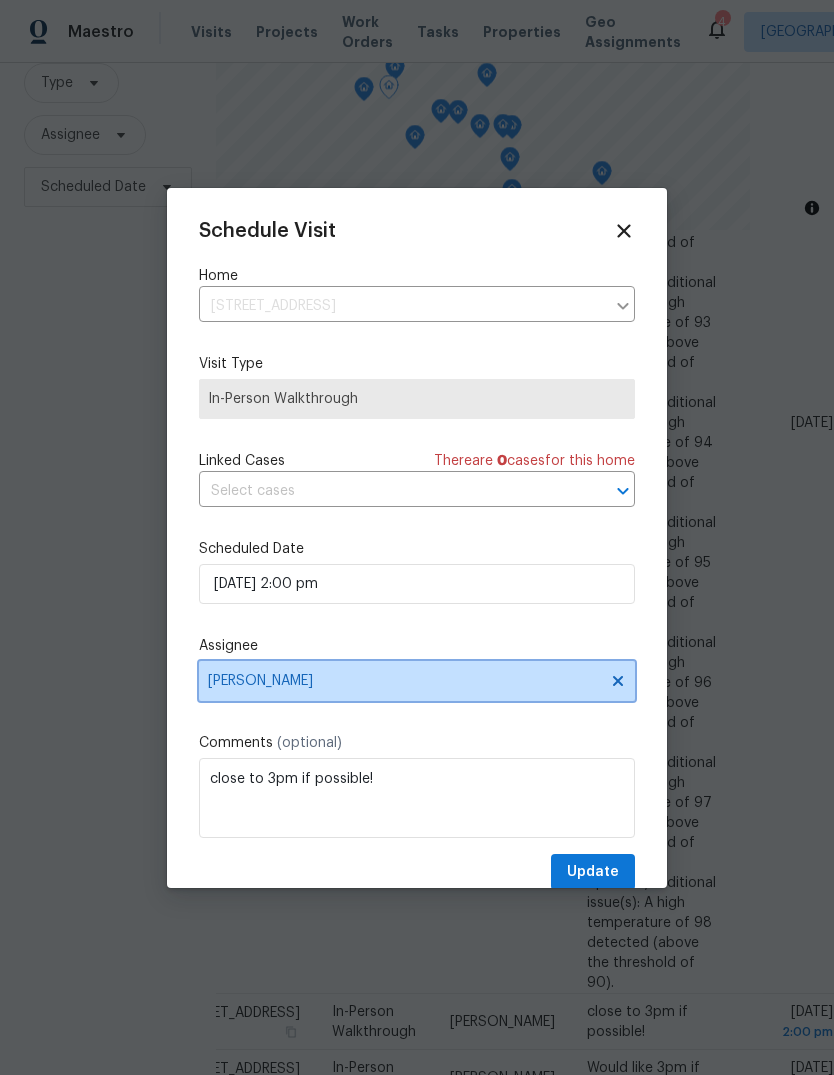click on "[PERSON_NAME]" at bounding box center [417, 681] 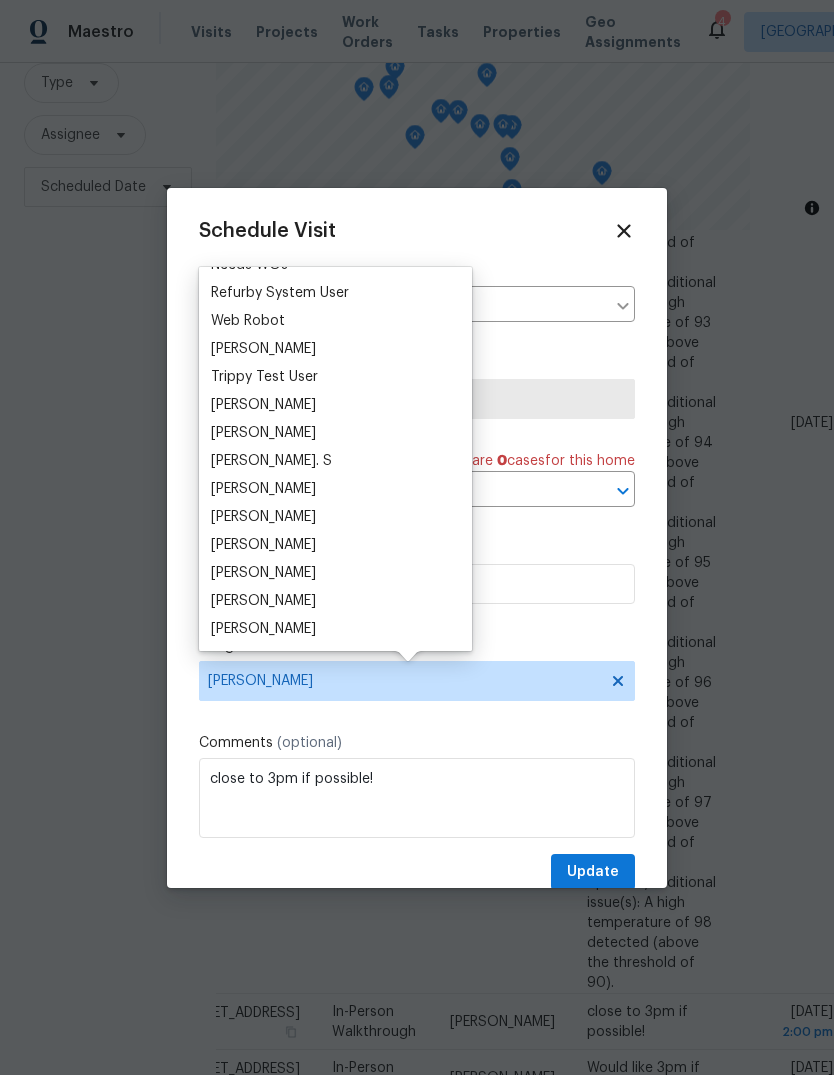 click on "[PERSON_NAME]" at bounding box center (263, 573) 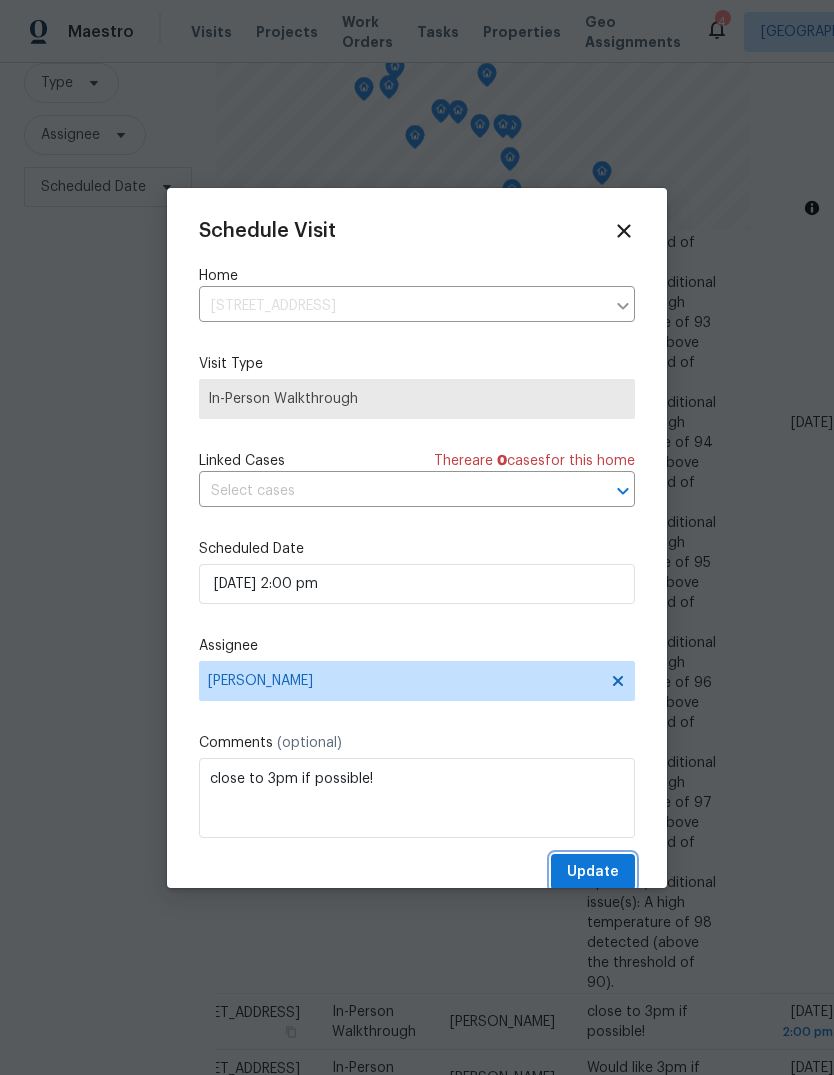 click on "Update" at bounding box center (593, 872) 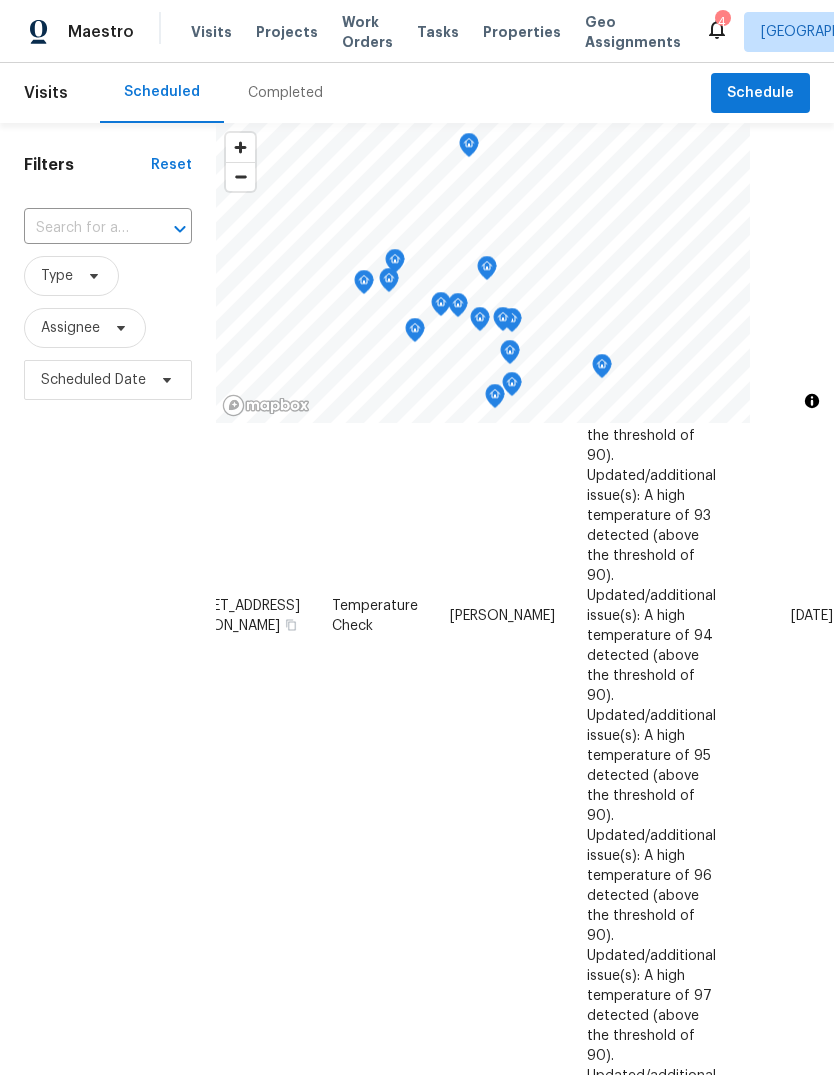 scroll, scrollTop: 0, scrollLeft: 0, axis: both 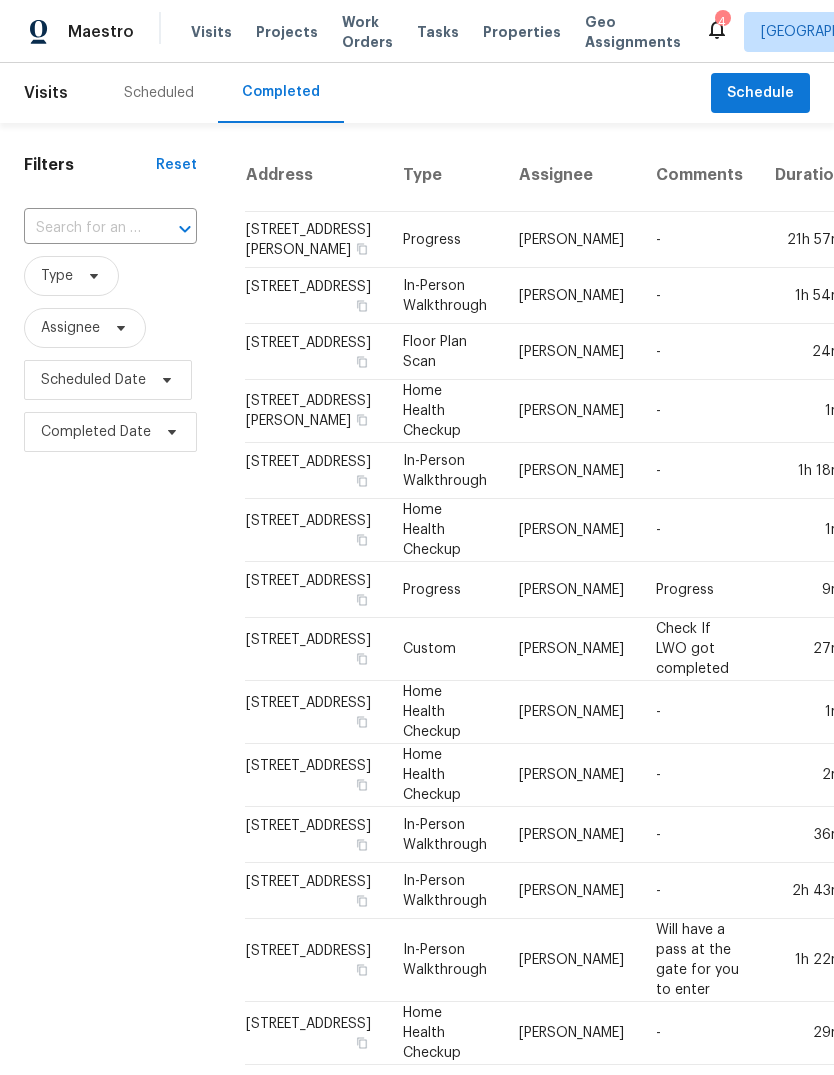click on "Scheduled" at bounding box center [159, 93] 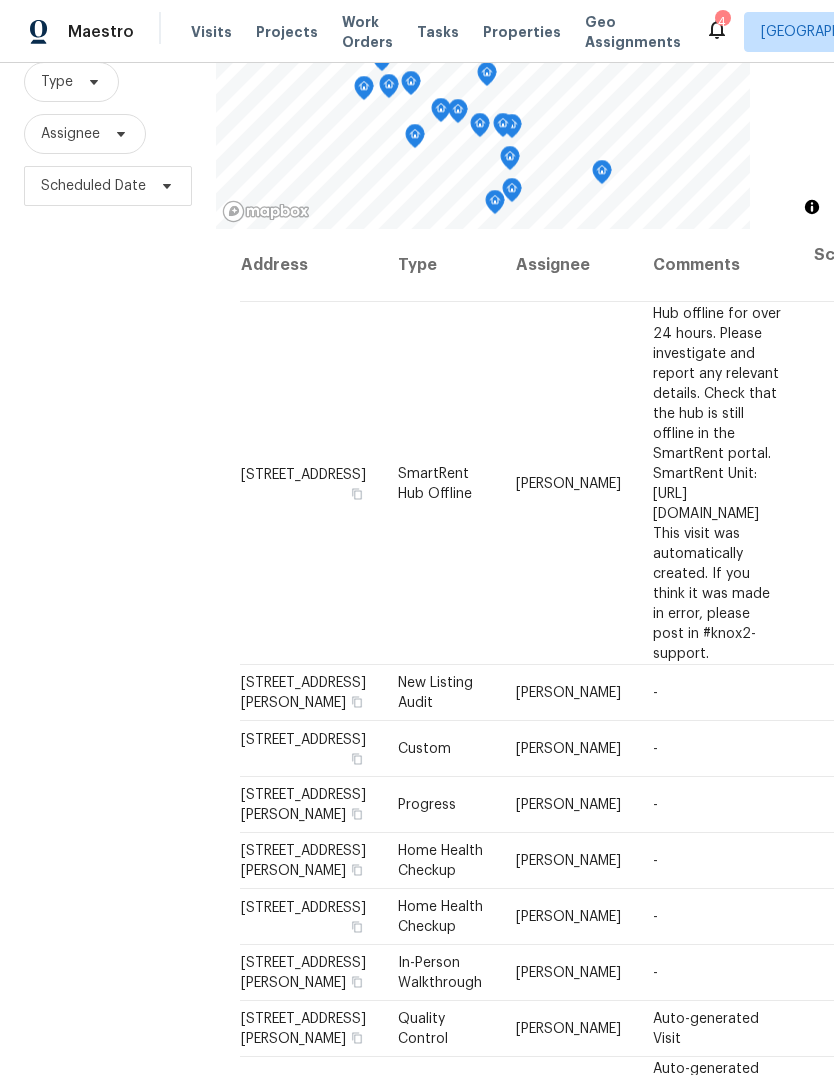 scroll, scrollTop: 193, scrollLeft: 0, axis: vertical 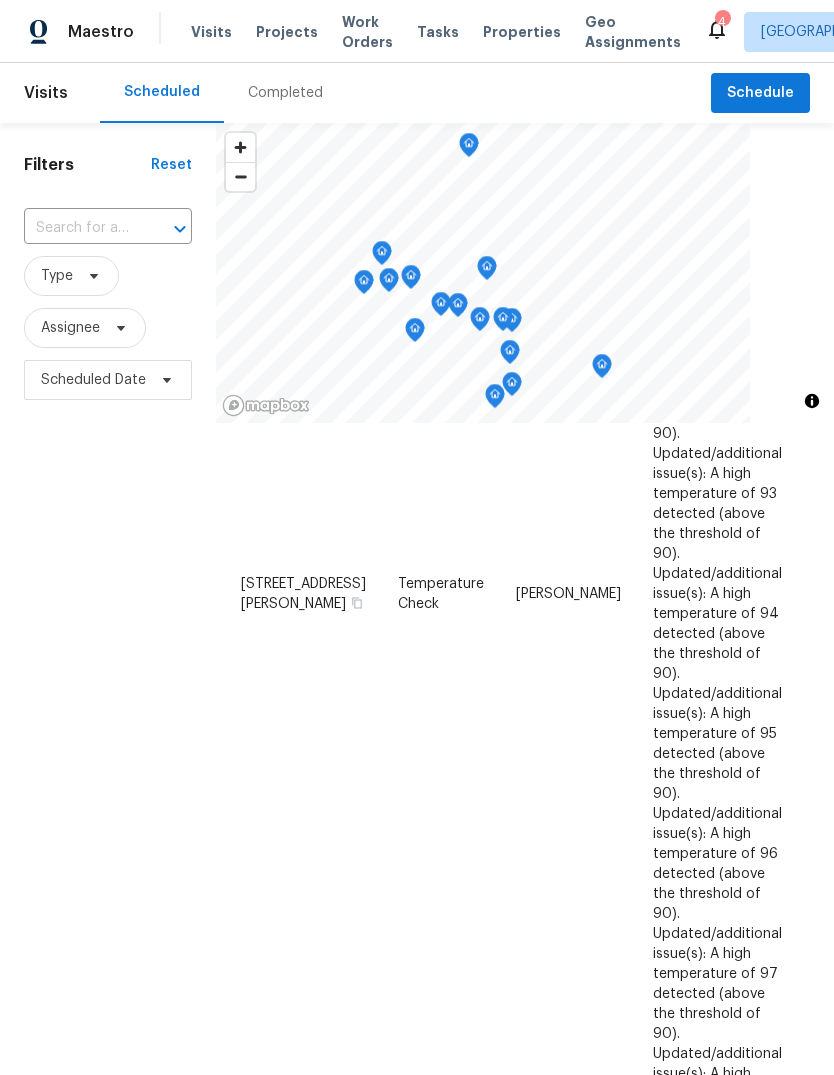 click on "Properties" at bounding box center (522, 32) 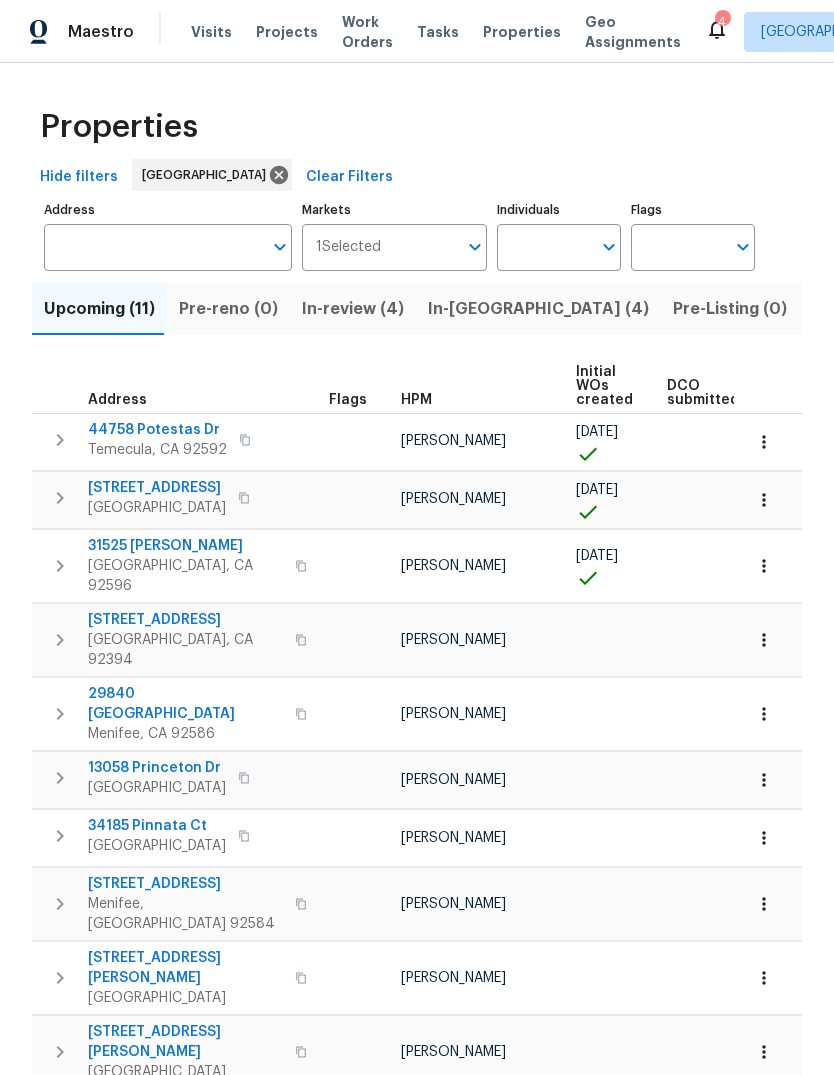 click on "Individuals" at bounding box center (544, 247) 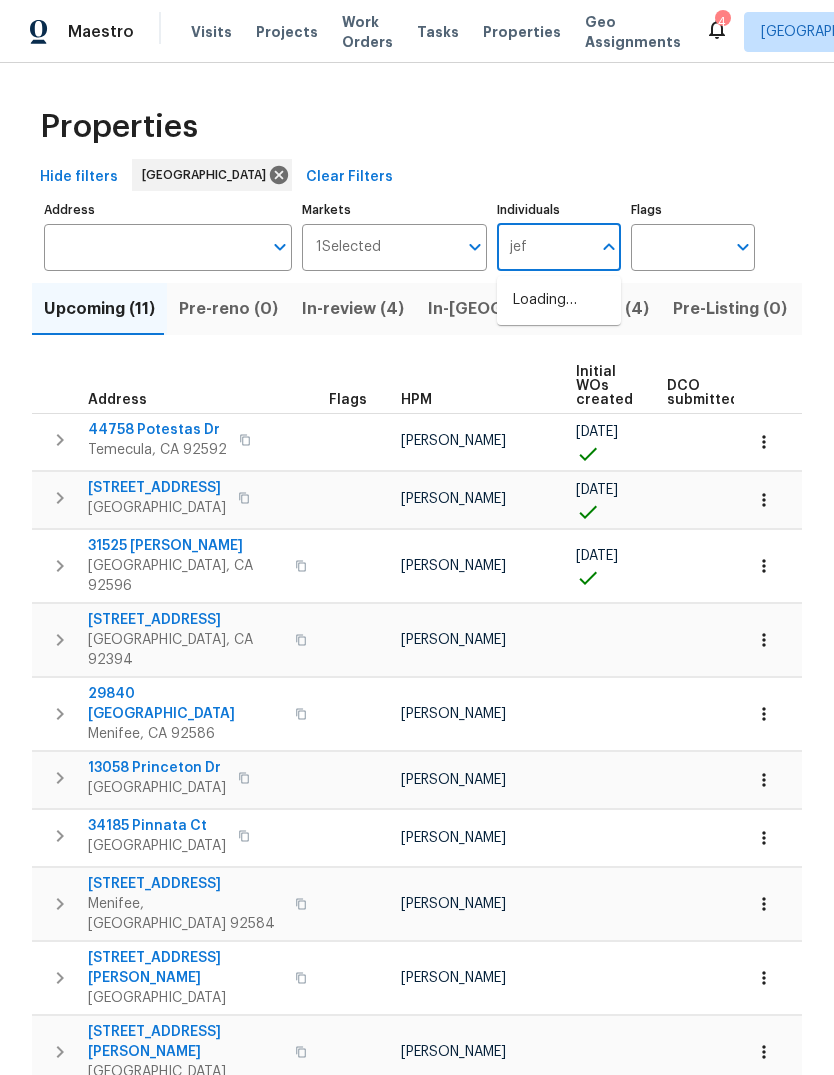 type on "[PERSON_NAME]" 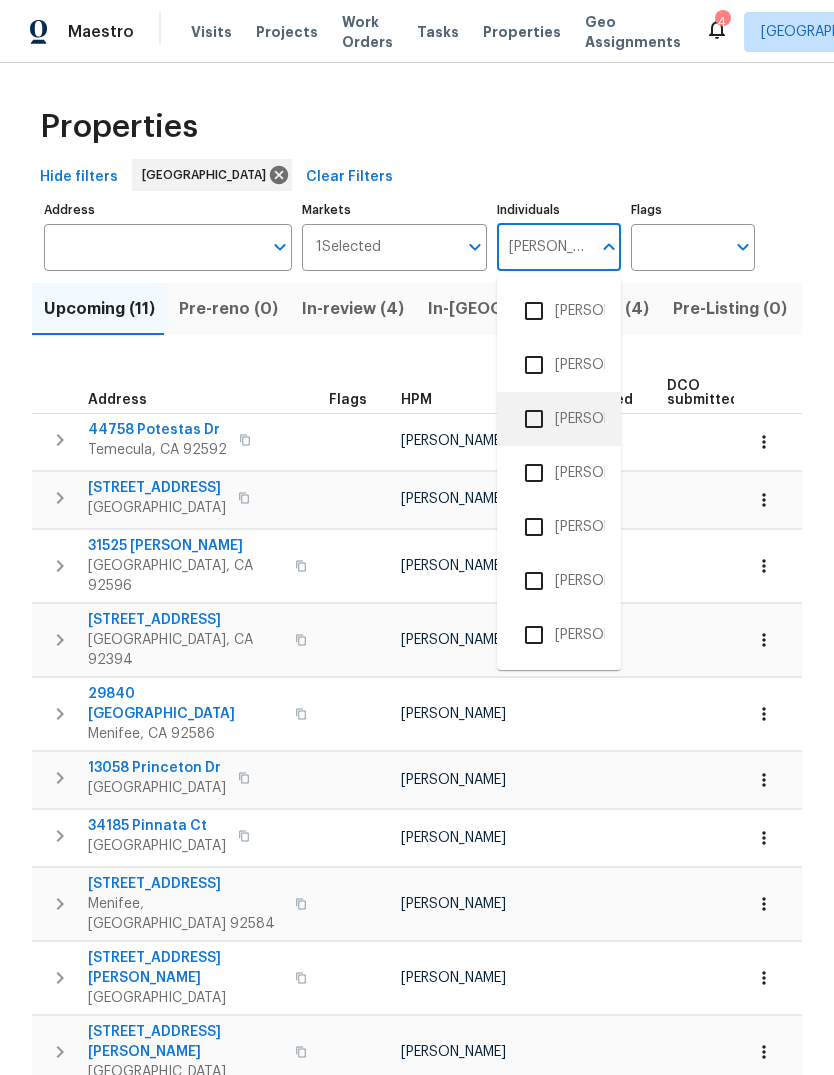 click on "[PERSON_NAME]" at bounding box center (559, 419) 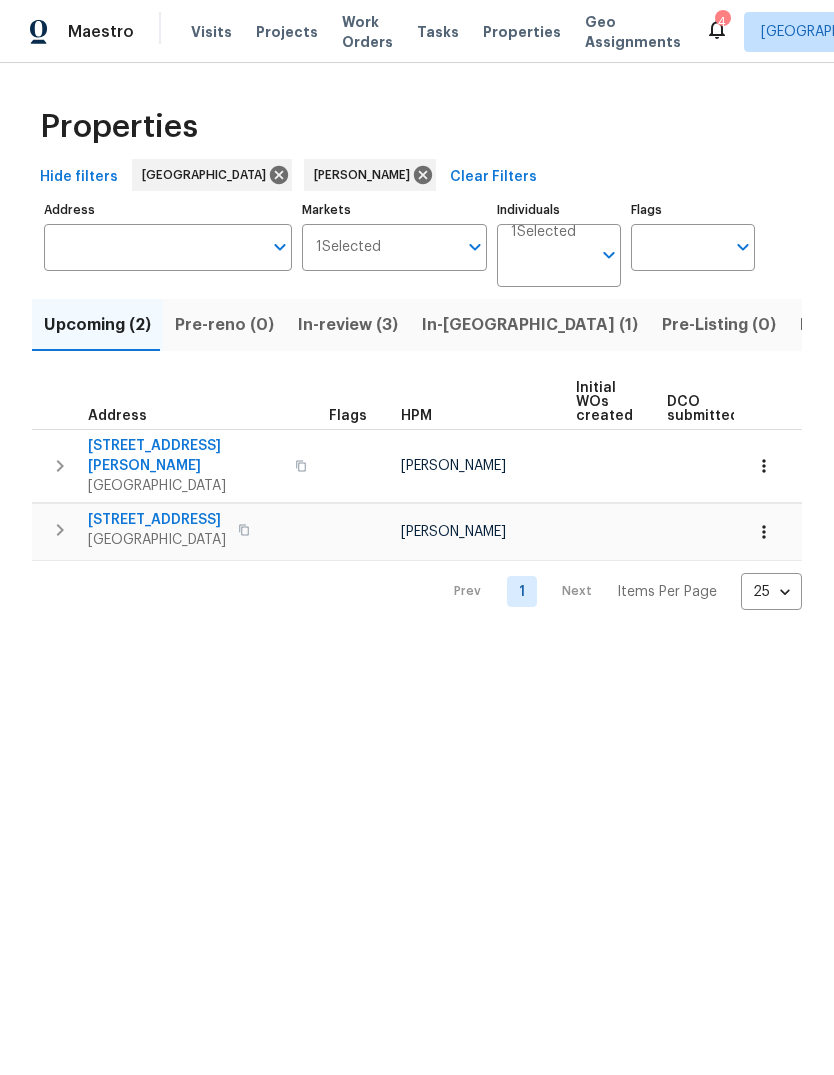 scroll, scrollTop: 0, scrollLeft: 0, axis: both 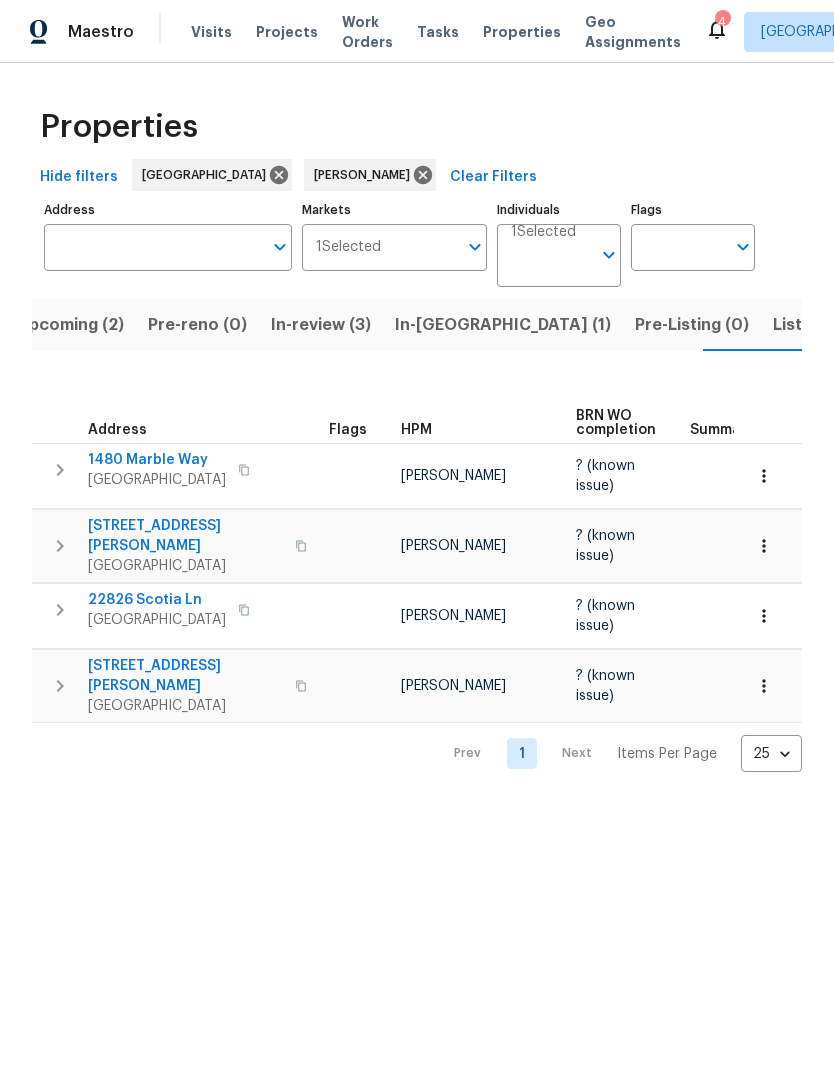 click on "Listed (9)" at bounding box center (811, 325) 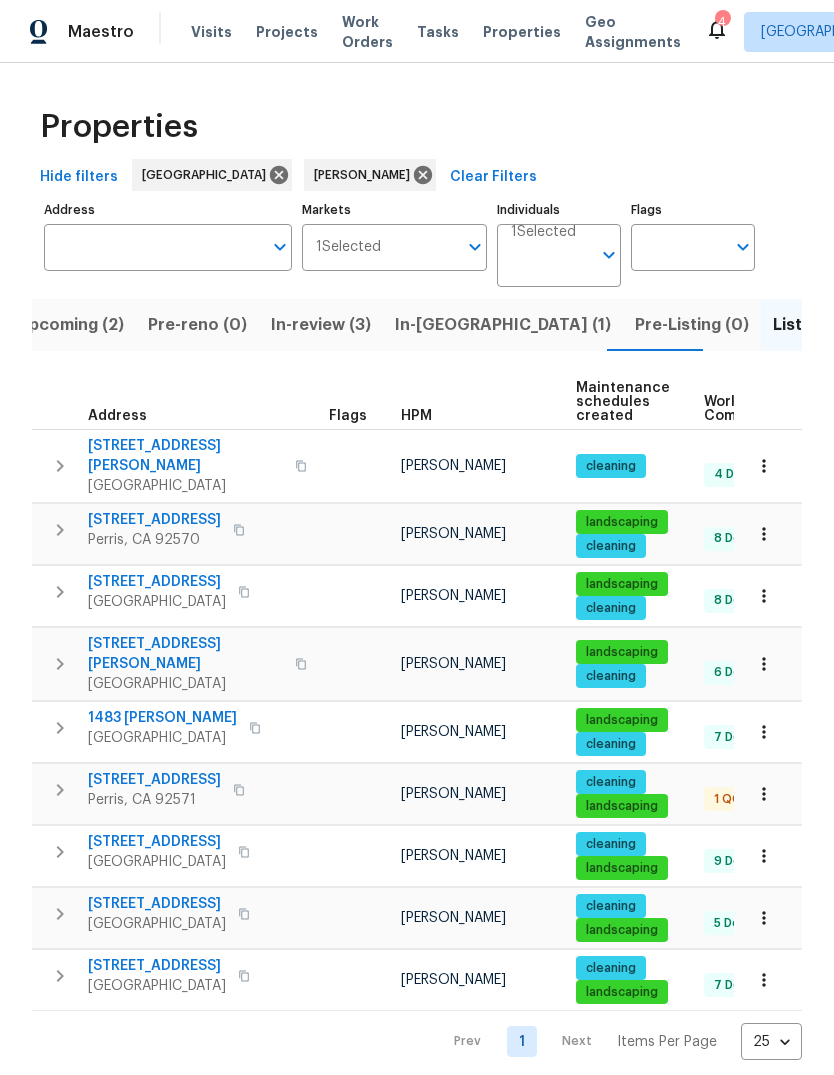 click on "Visits" at bounding box center (211, 32) 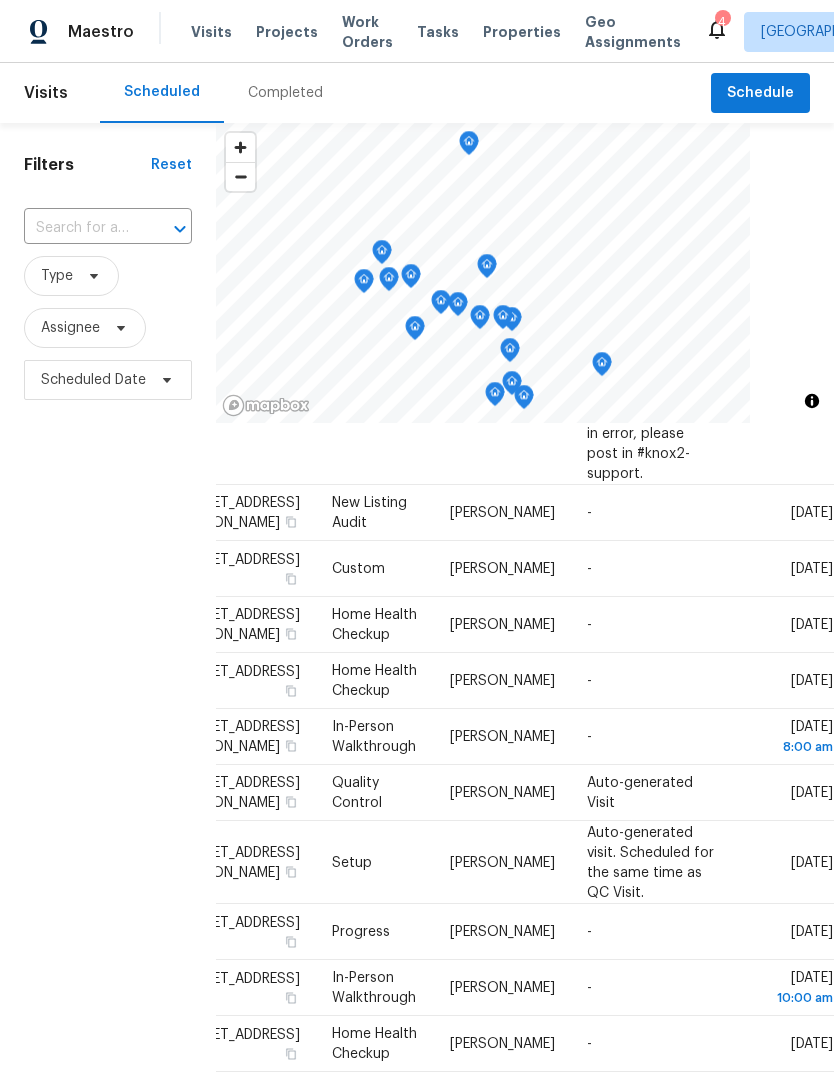 scroll, scrollTop: 374, scrollLeft: 172, axis: both 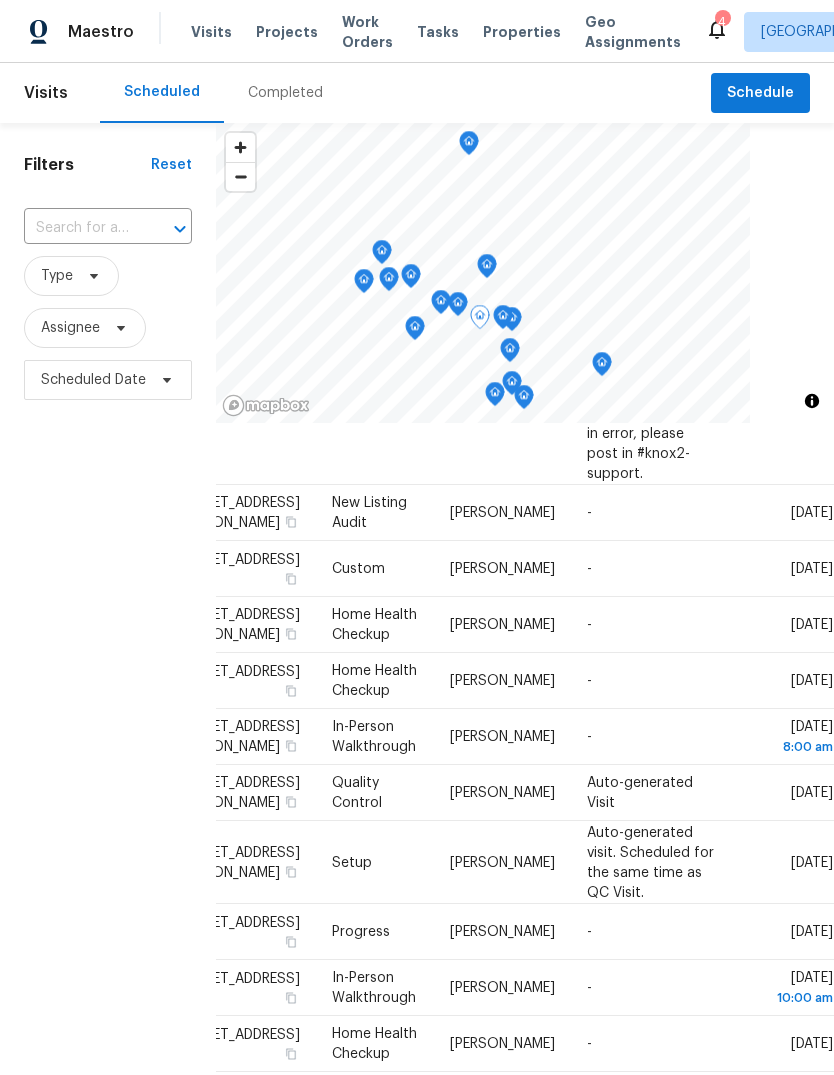click 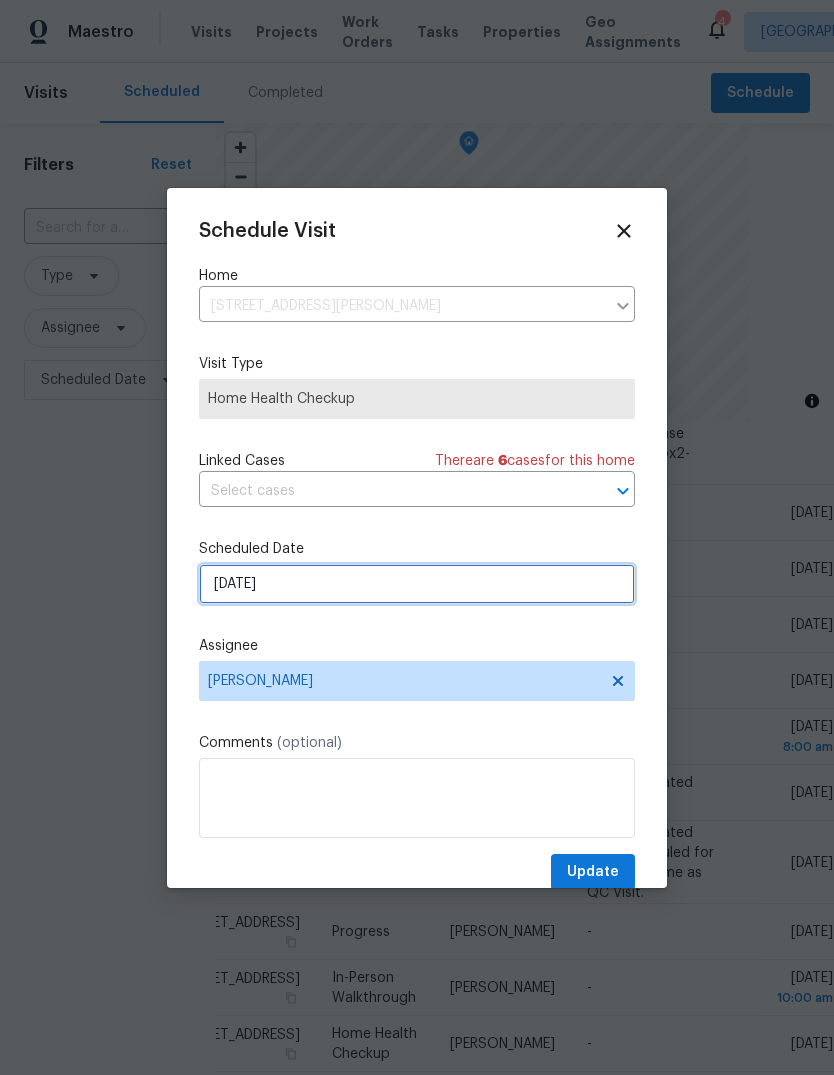 click on "[DATE]" at bounding box center (417, 584) 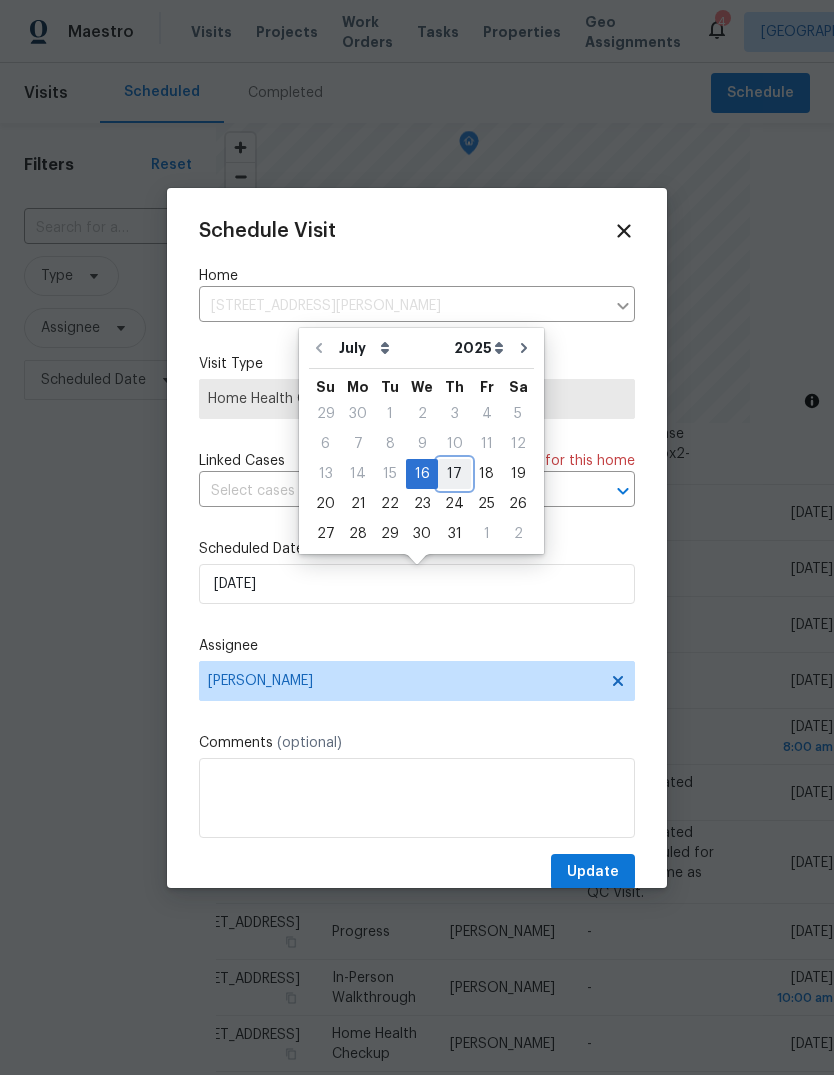 click on "17" at bounding box center (454, 474) 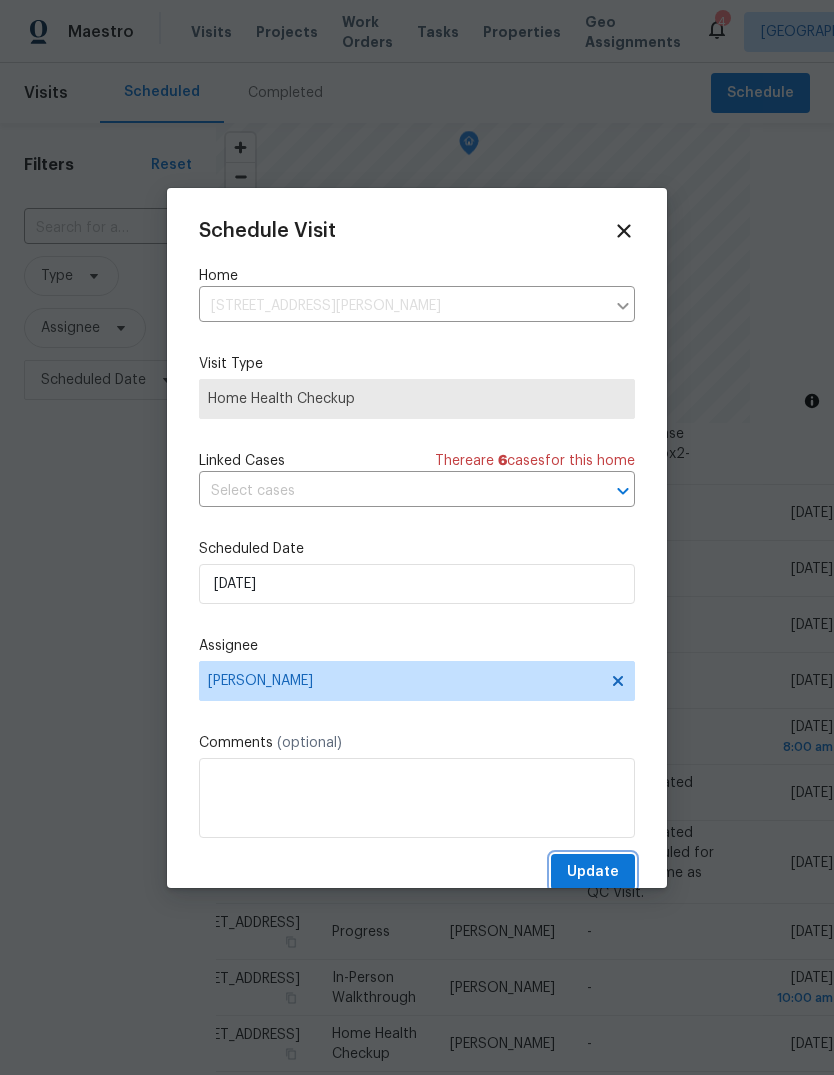 click on "Update" at bounding box center [593, 872] 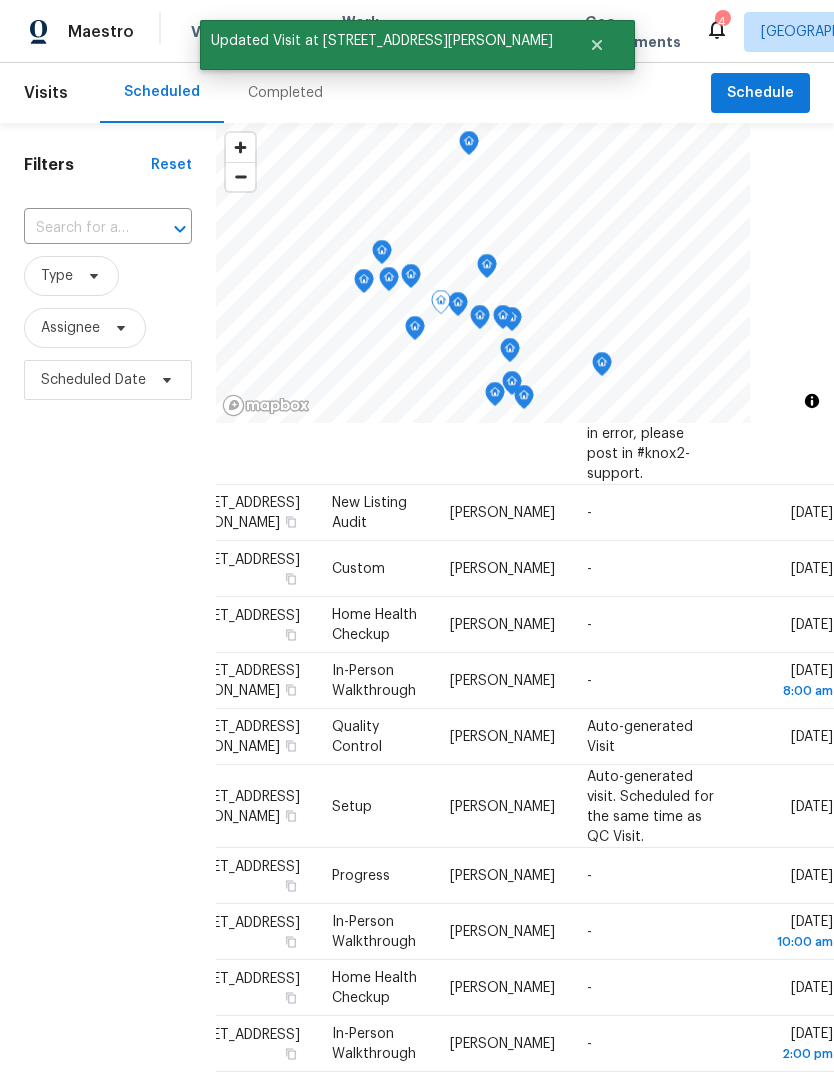 click 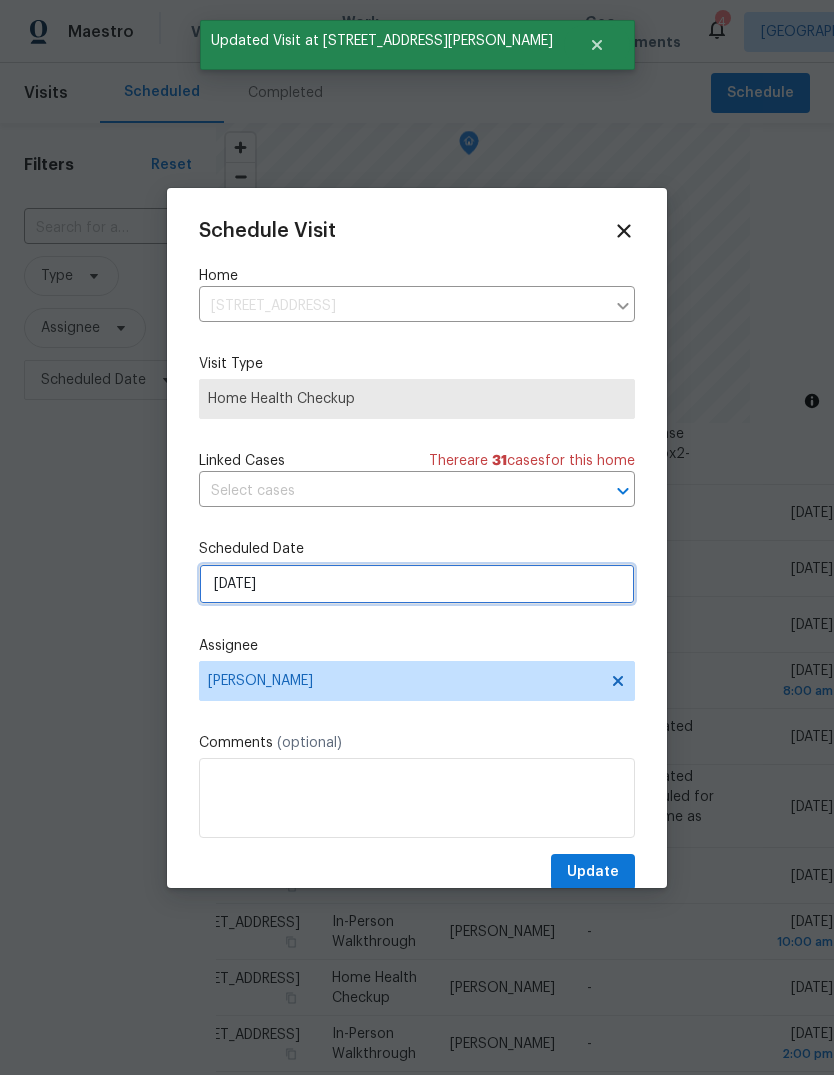 click on "[DATE]" at bounding box center (417, 584) 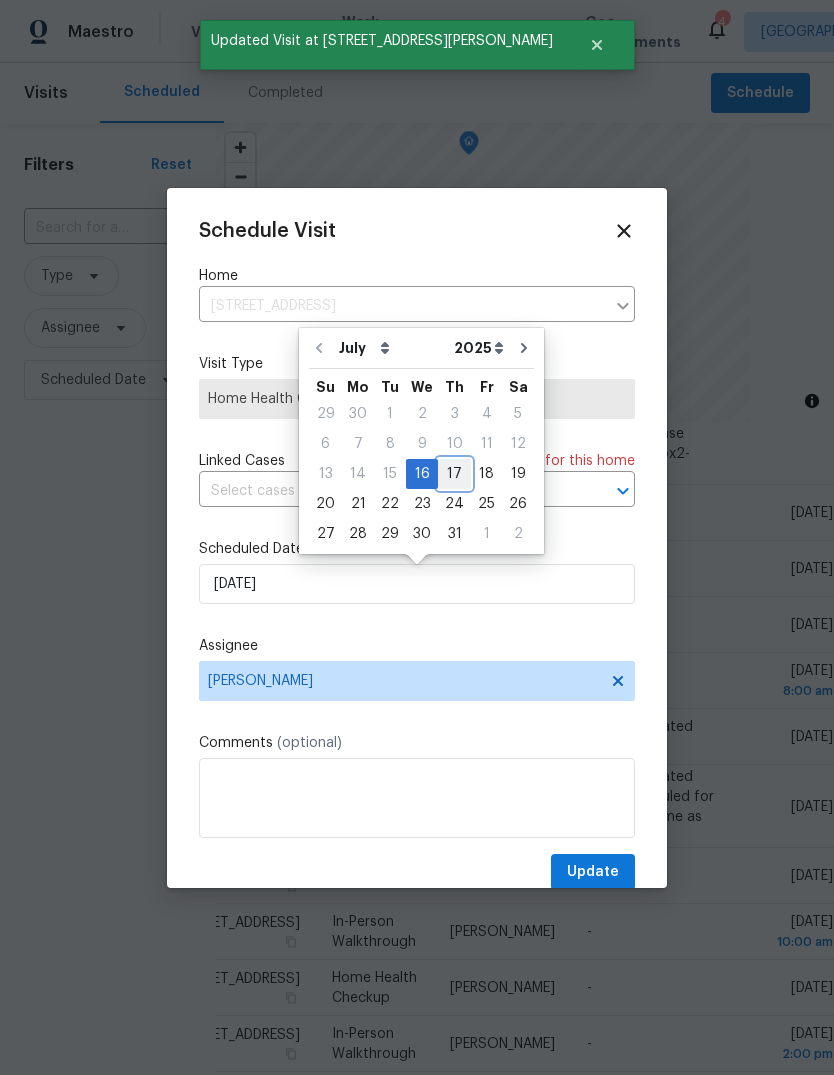 click on "17" at bounding box center (454, 474) 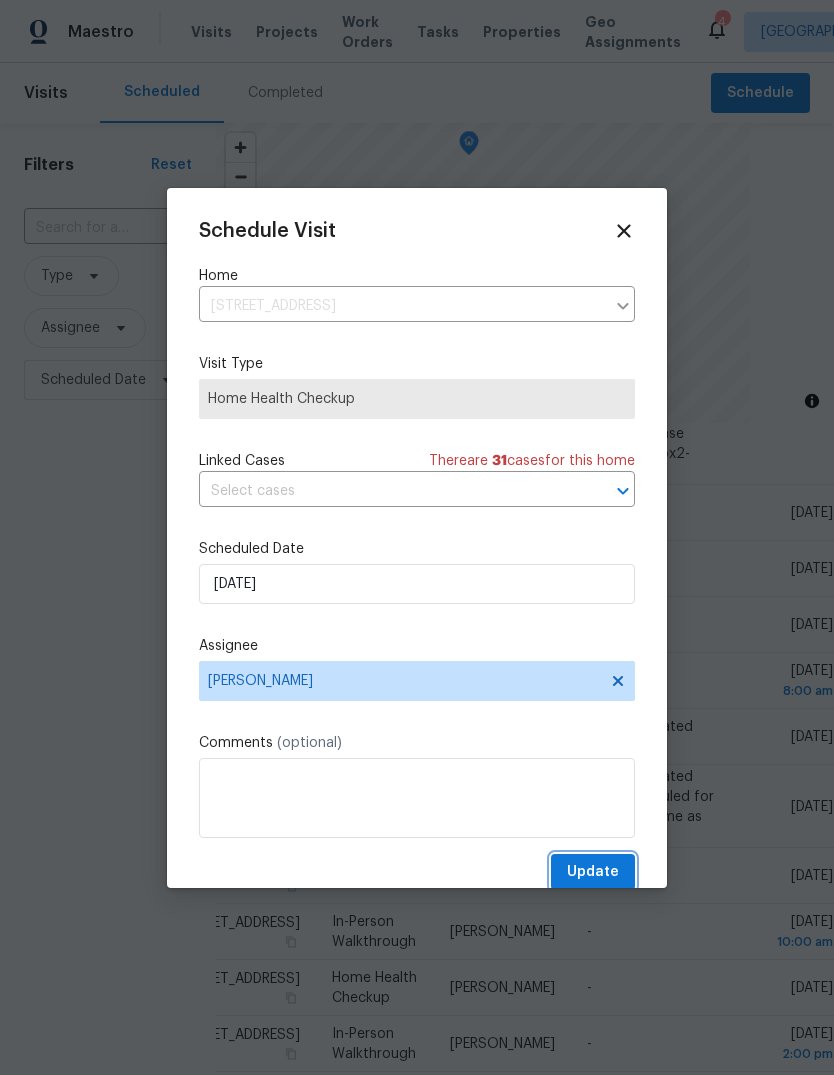 click on "Update" at bounding box center [593, 872] 